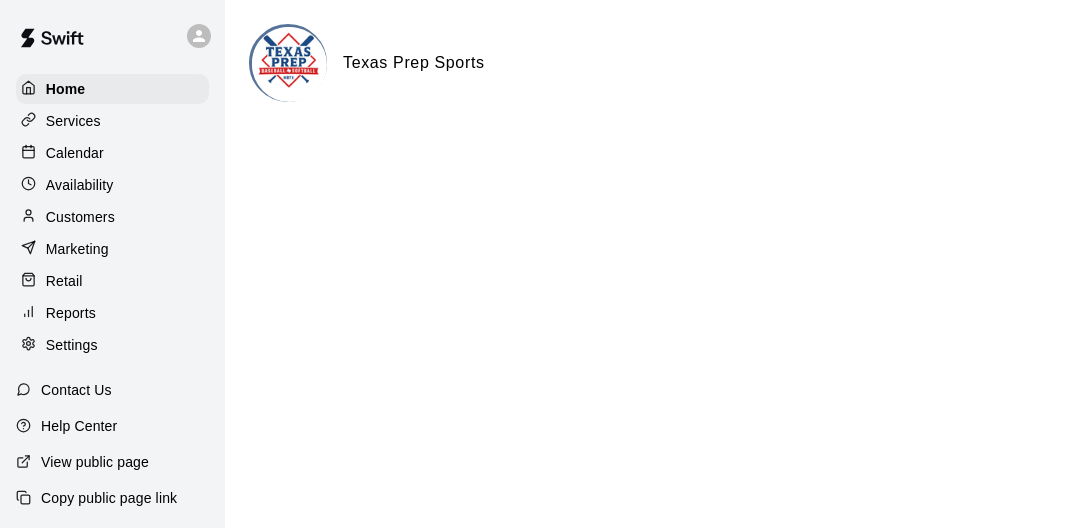 scroll, scrollTop: 0, scrollLeft: 0, axis: both 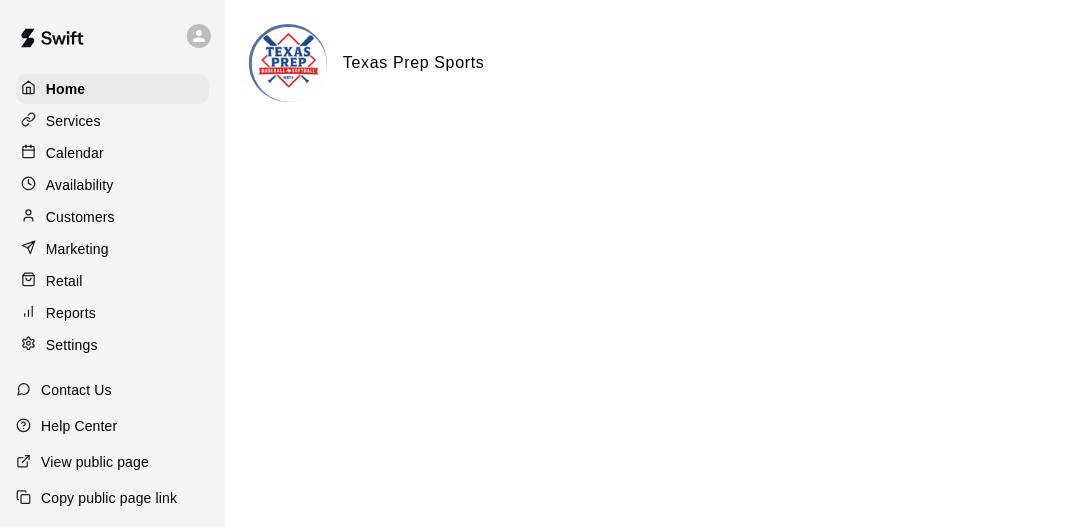 click on "Retail" at bounding box center (64, 281) 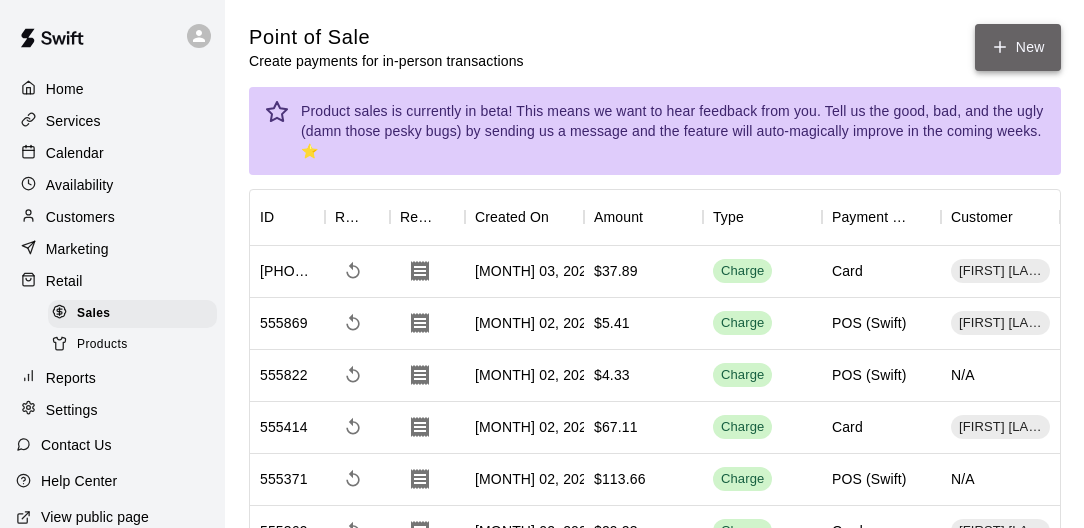 click on "New" at bounding box center (1018, 47) 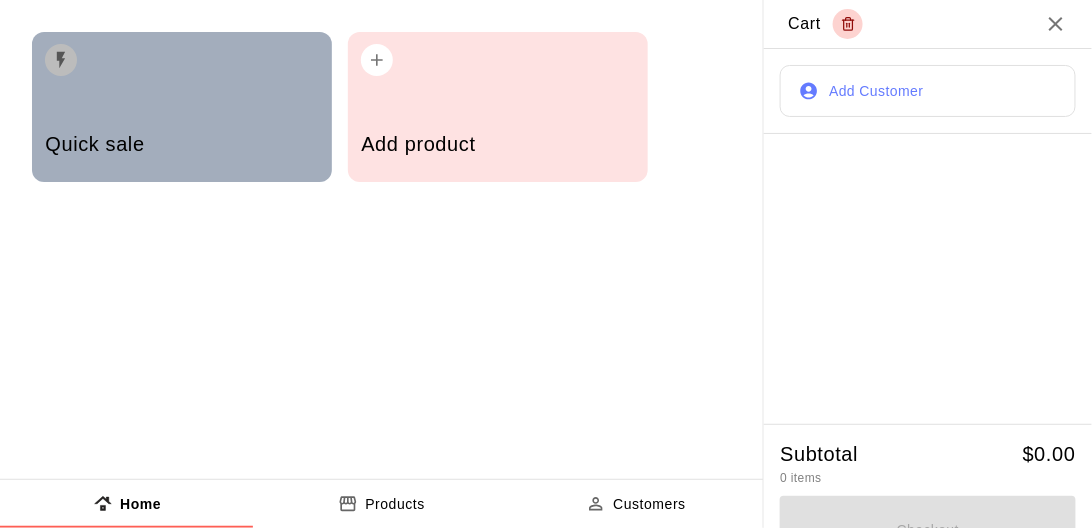 click on "Quick sale" at bounding box center [181, 144] 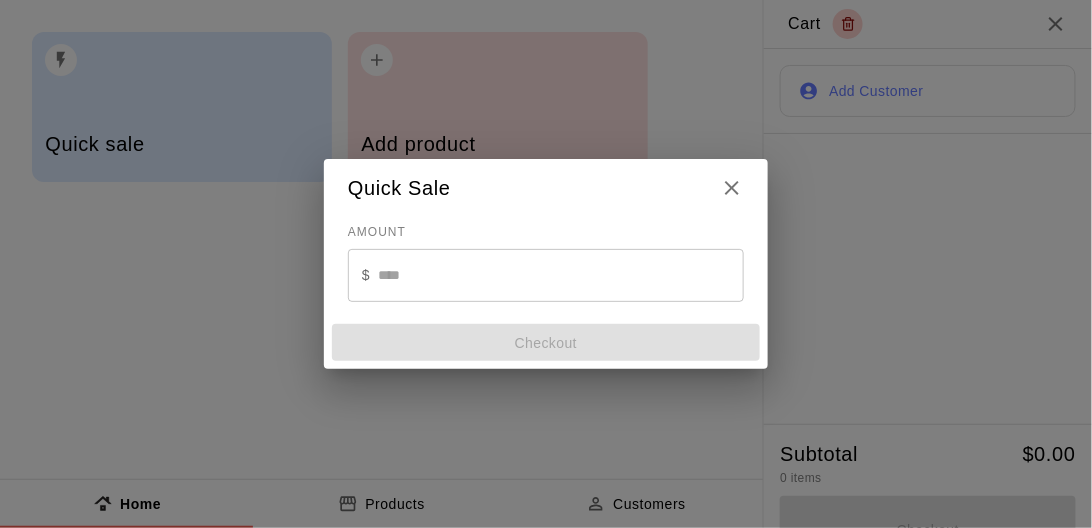 click at bounding box center [561, 275] 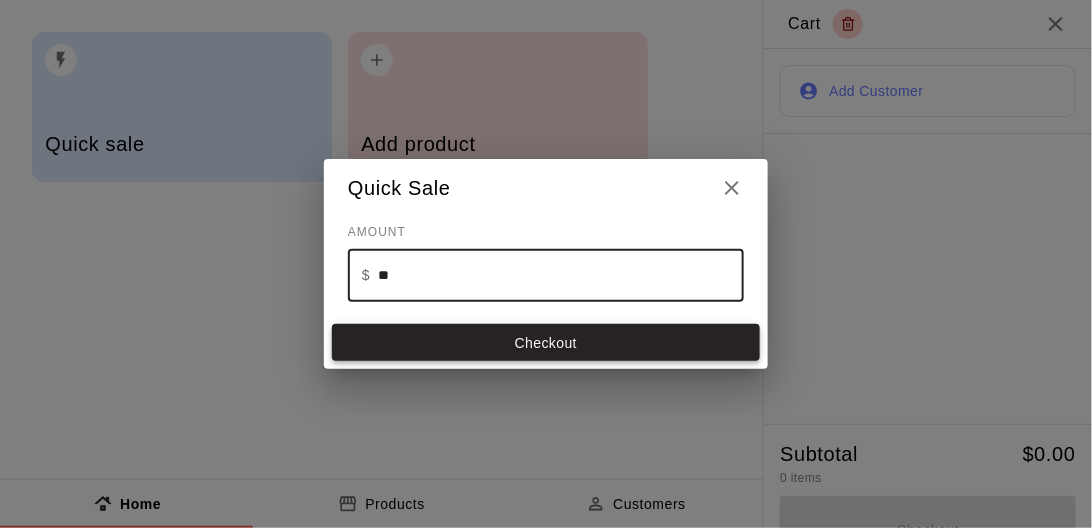 type on "**" 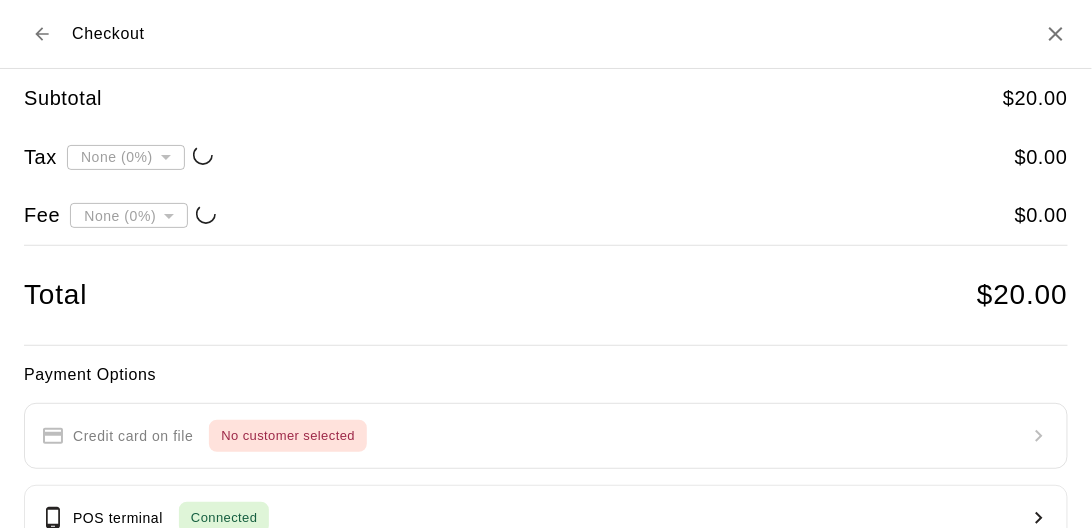 type on "**********" 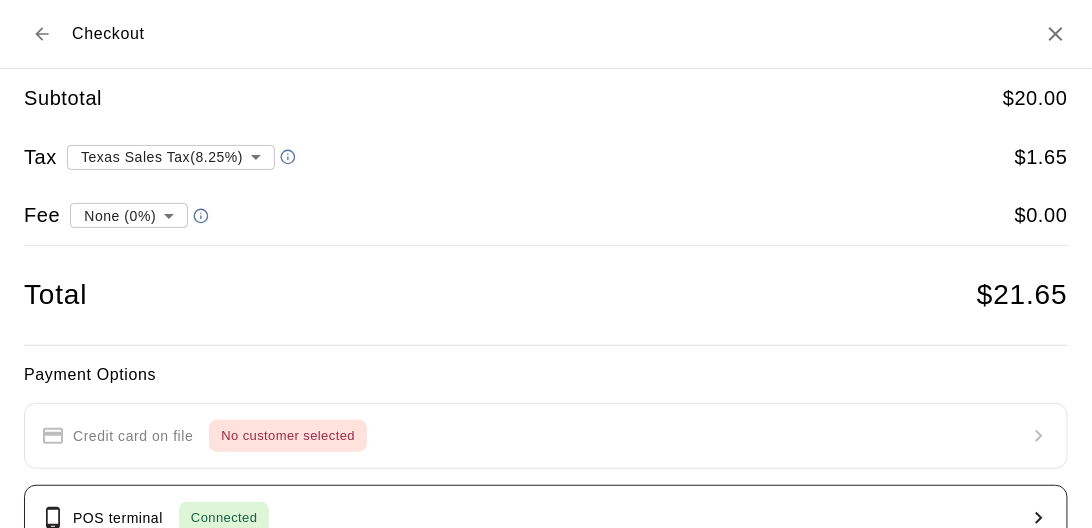 click on "POS terminal" at bounding box center (118, 518) 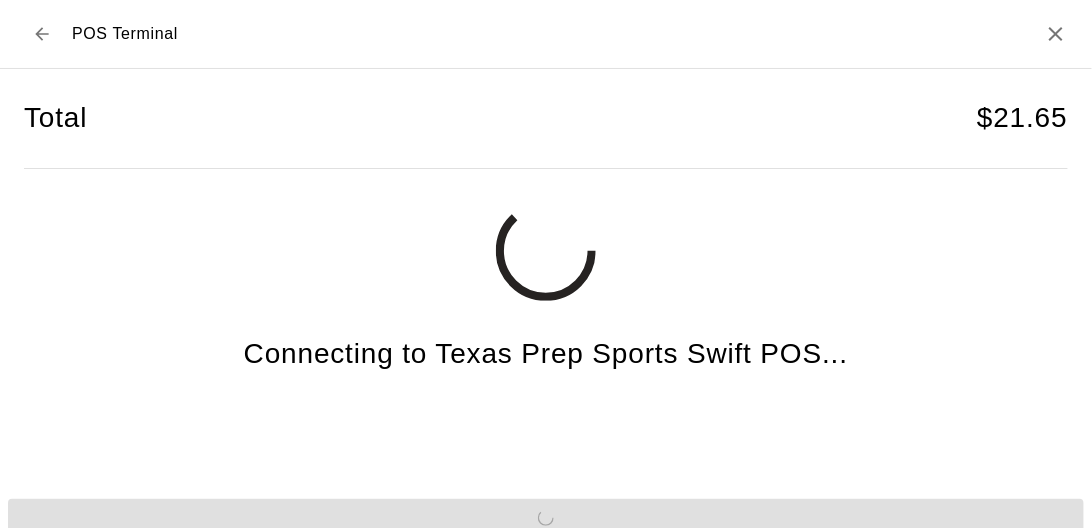 scroll, scrollTop: 16, scrollLeft: 0, axis: vertical 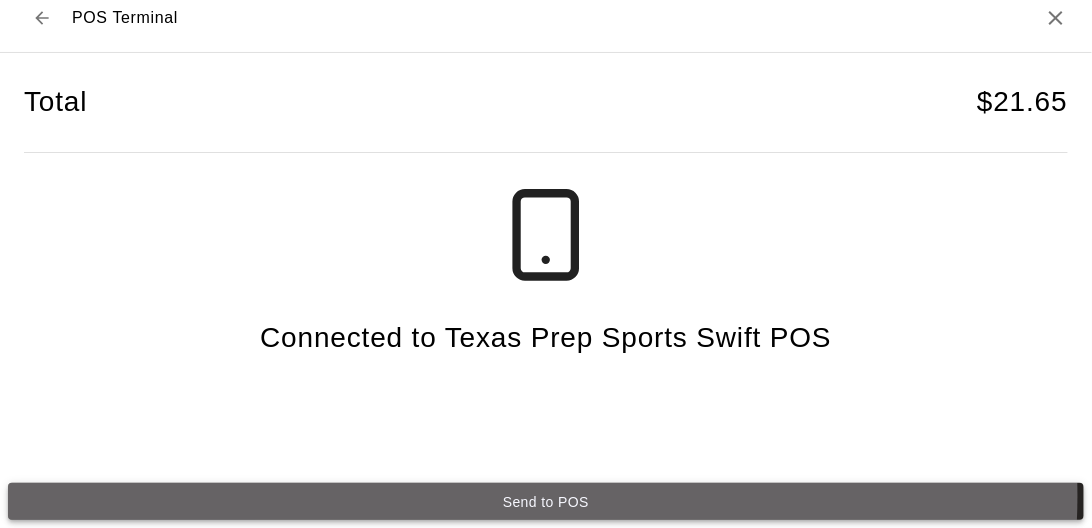 click on "Send to POS" at bounding box center [546, 501] 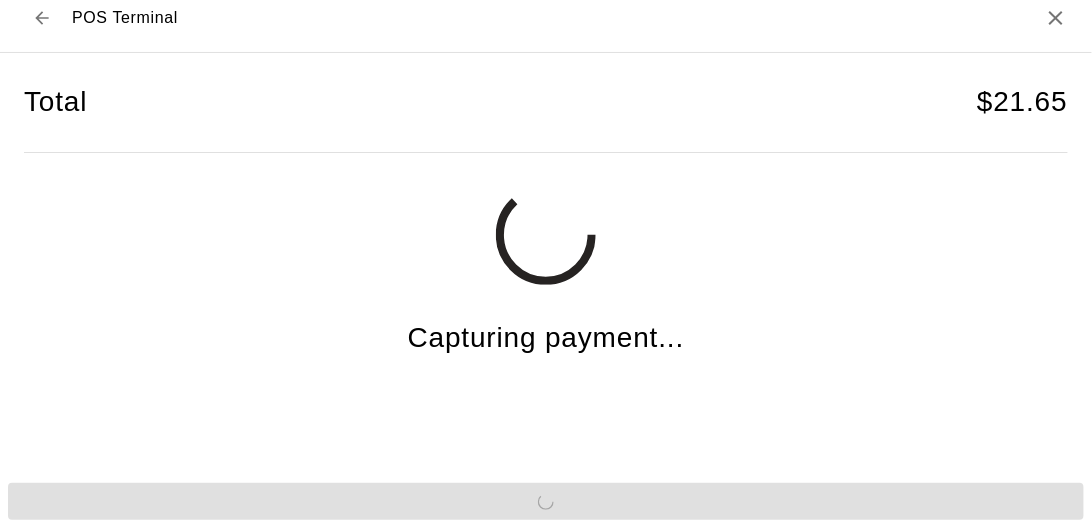 scroll, scrollTop: 0, scrollLeft: 0, axis: both 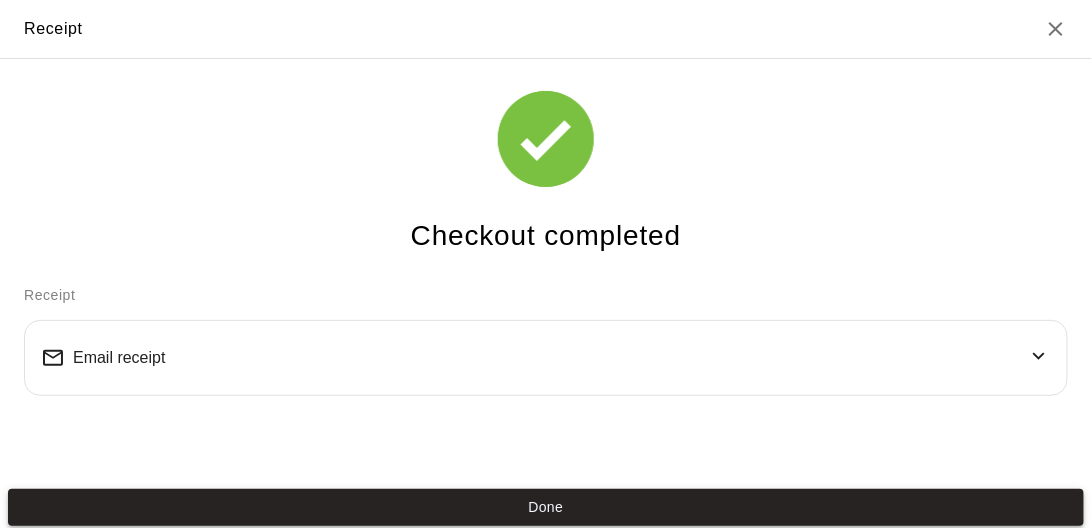 click on "Done" at bounding box center [546, 507] 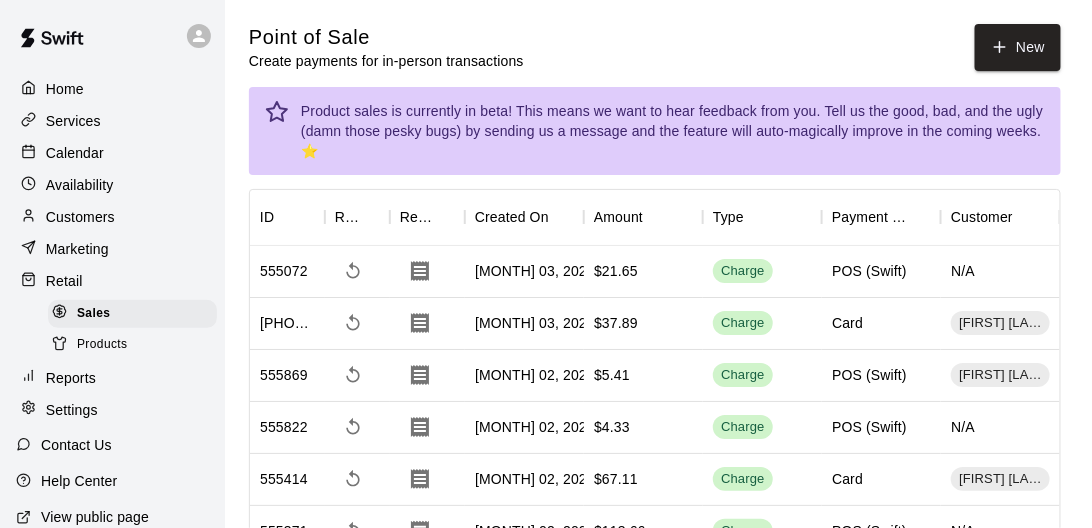 click on "Done" at bounding box center (546, 507) 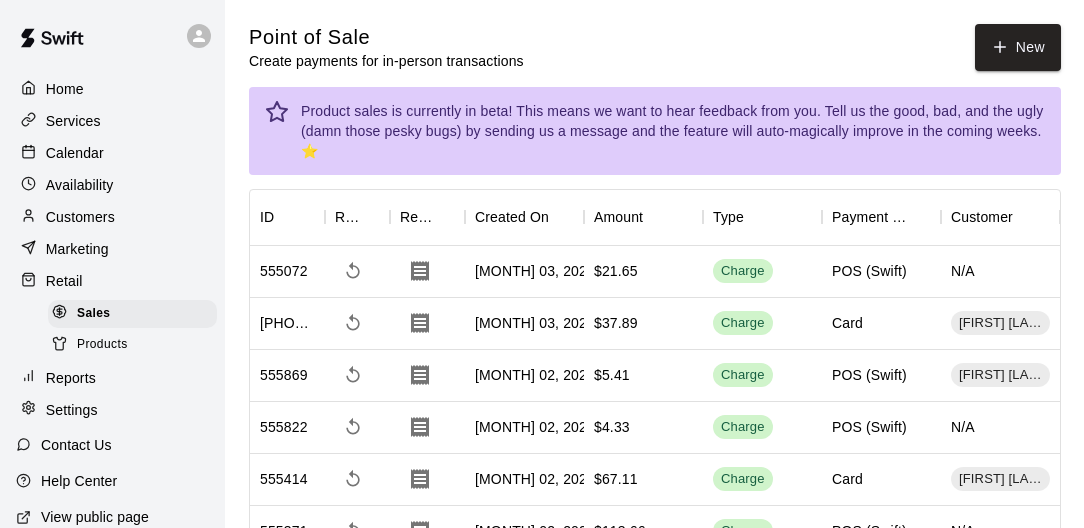 click at bounding box center [33, 89] 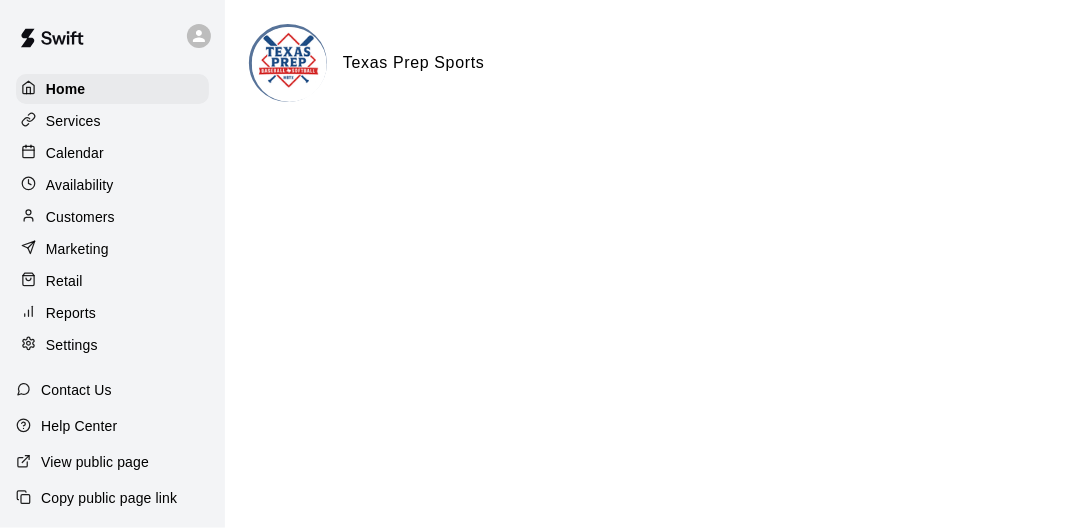 click on "Customers" at bounding box center (80, 217) 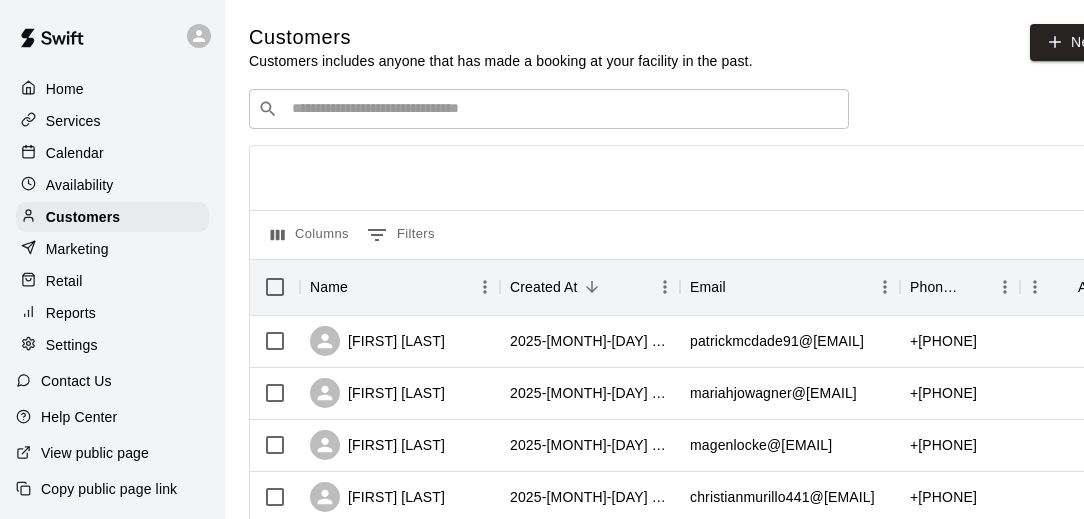 click at bounding box center (563, 109) 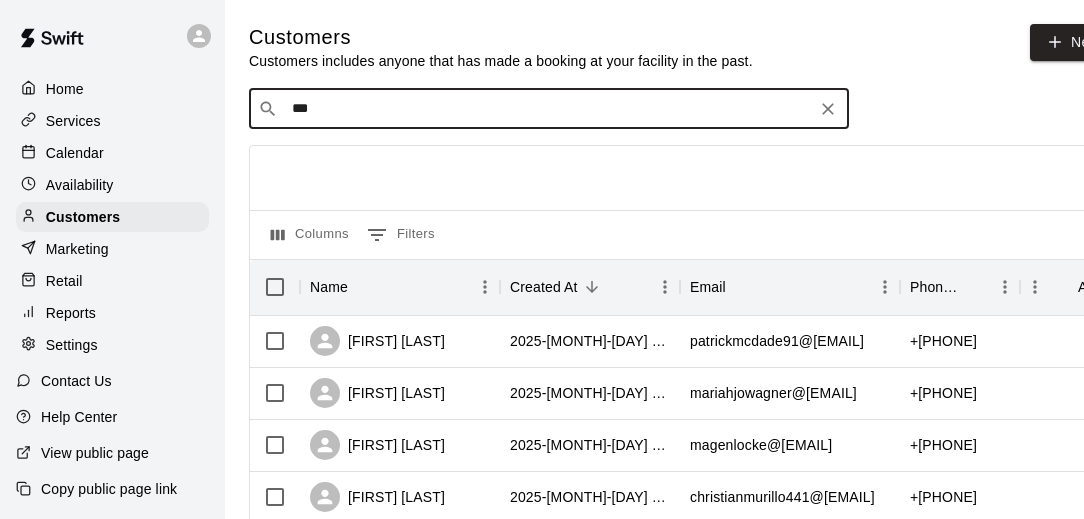 type on "****" 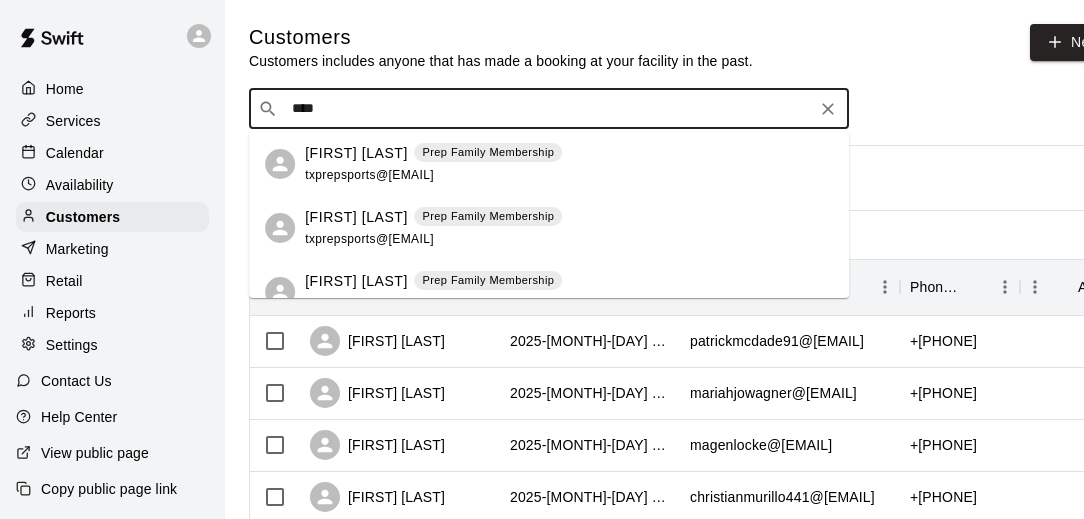 click on "​ **** ​" at bounding box center [549, 109] 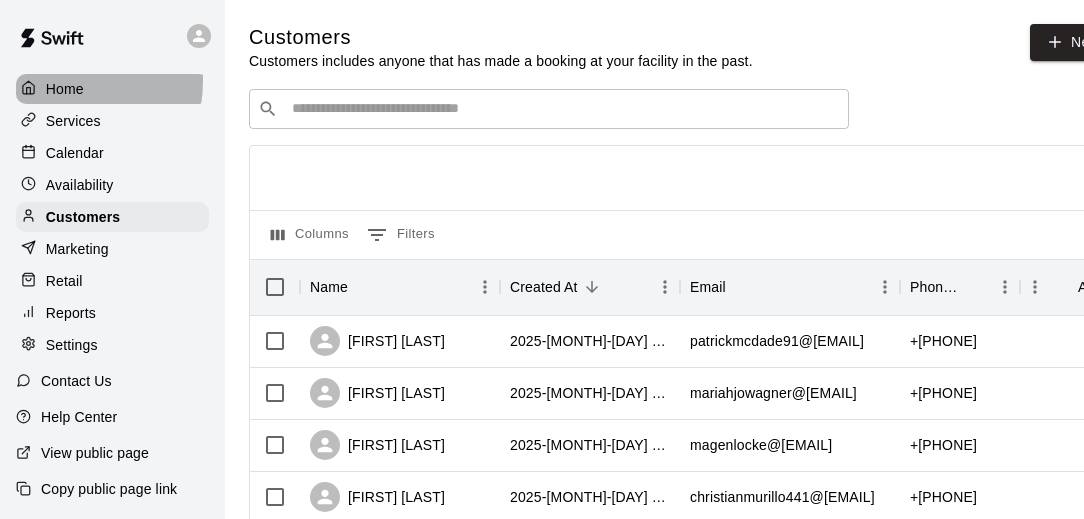 click on "Home" at bounding box center (65, 89) 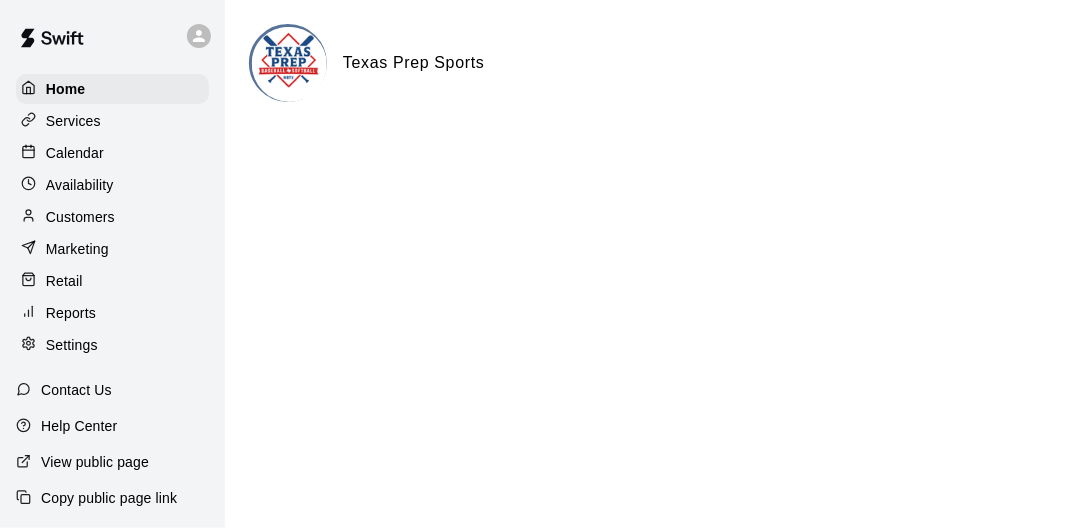 click on "Customers" at bounding box center [80, 217] 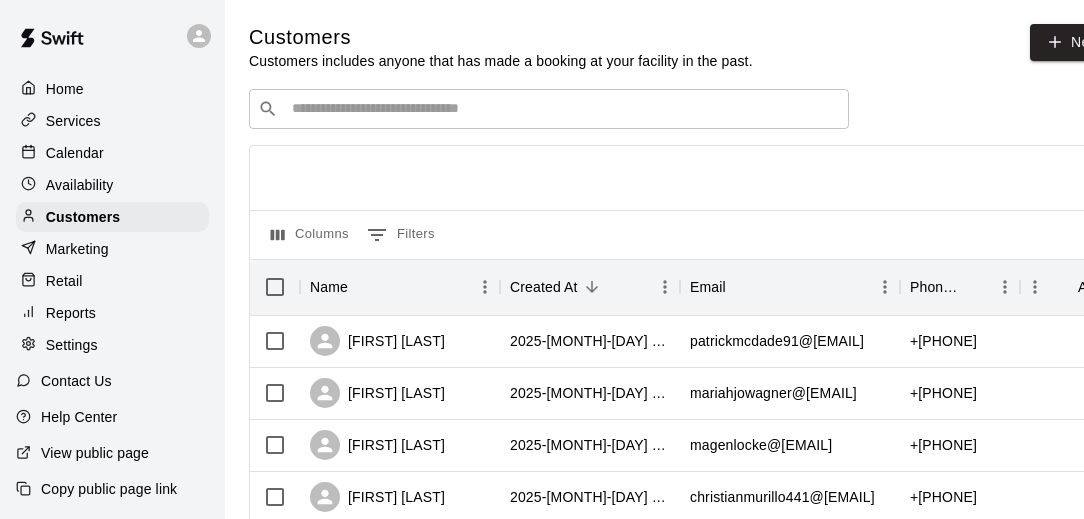 click on "​ ​" at bounding box center (549, 109) 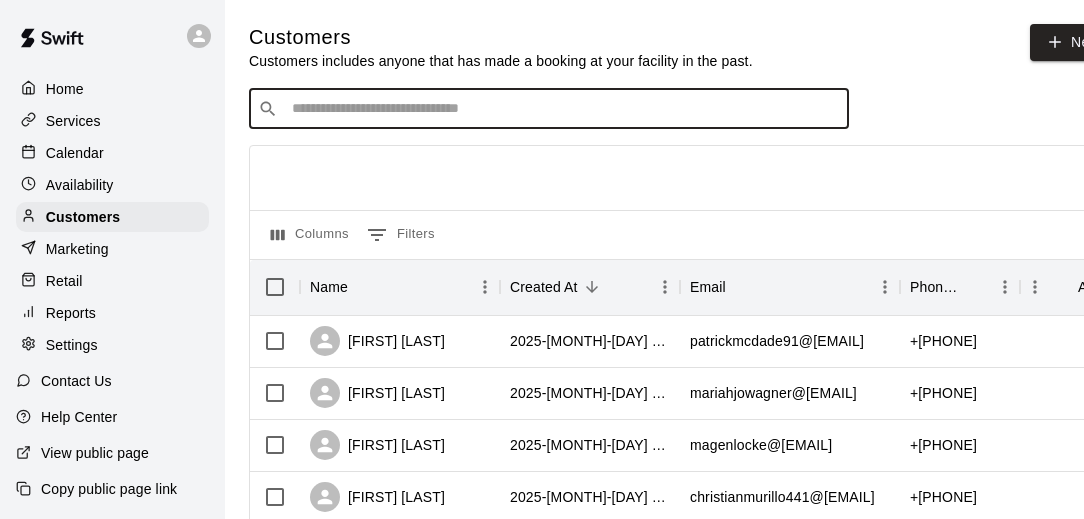 click on "​ ​" at bounding box center [549, 109] 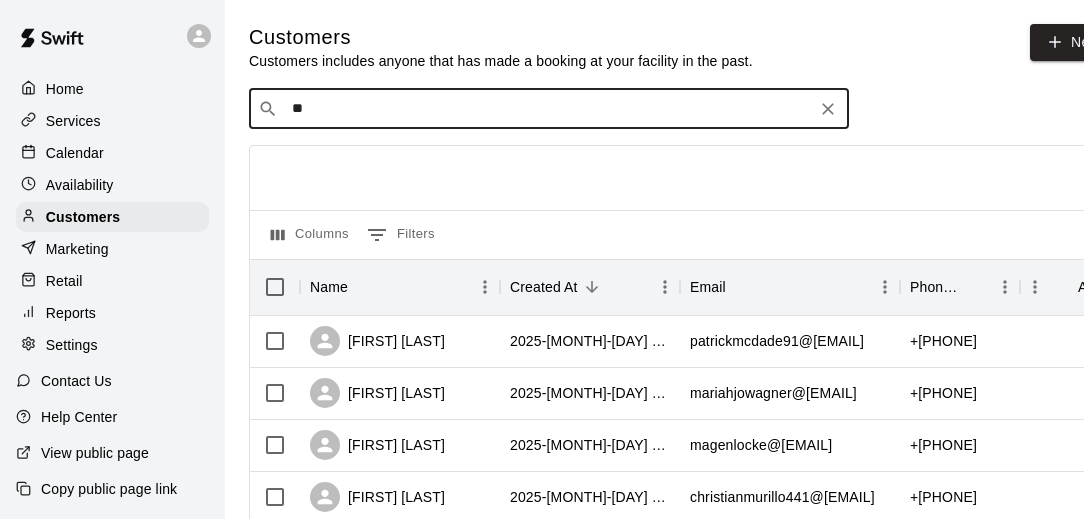 type on "*" 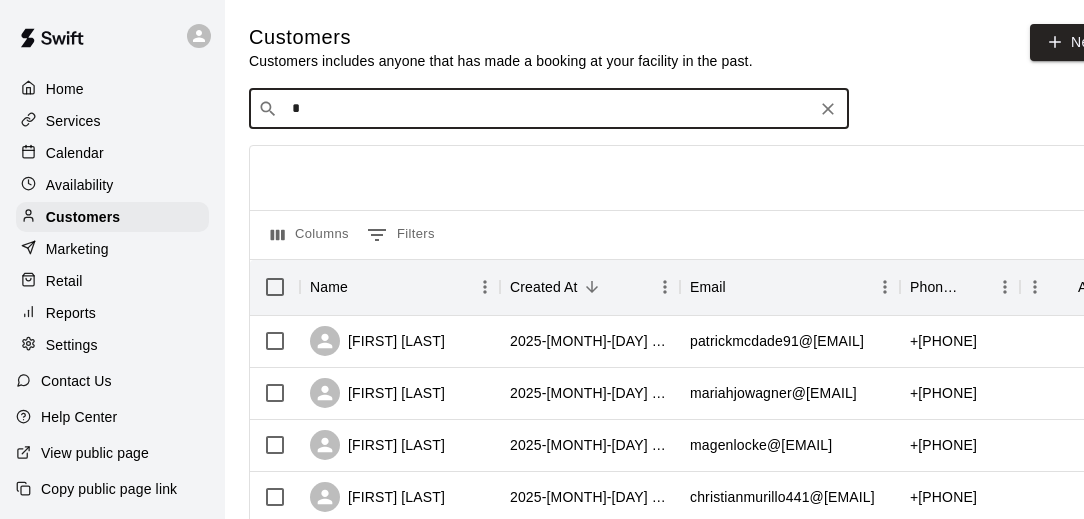 type 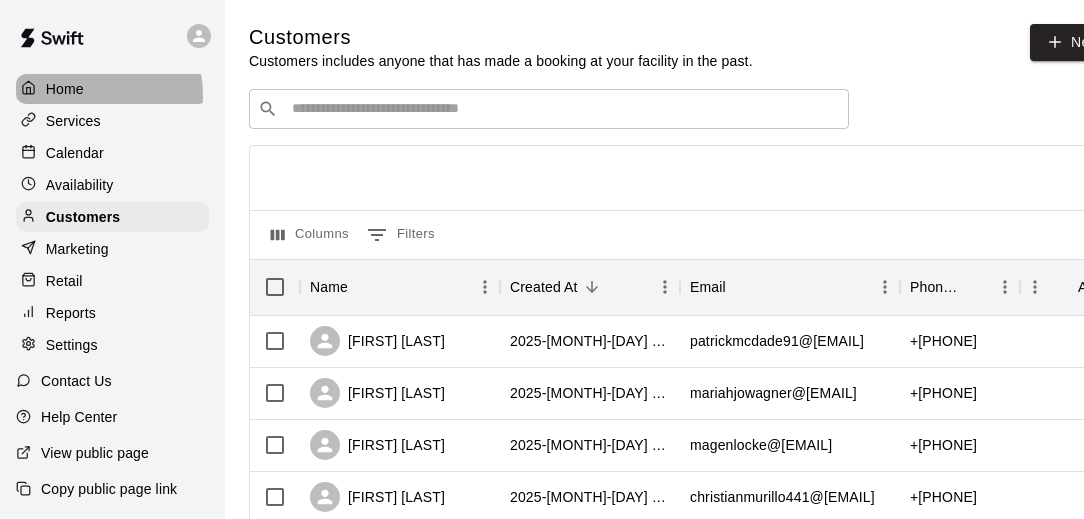 click on "Home" at bounding box center (65, 89) 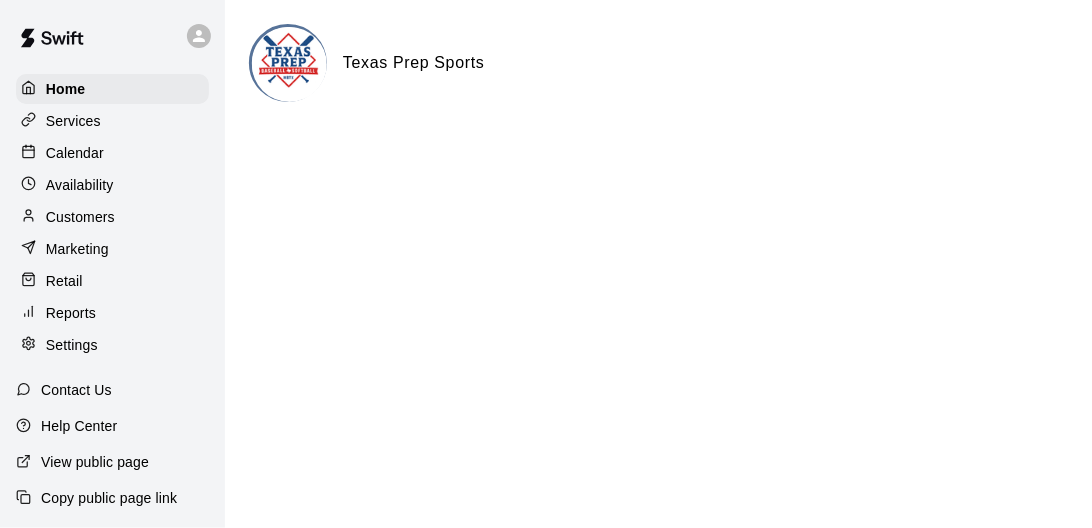 click on "Retail" at bounding box center (64, 281) 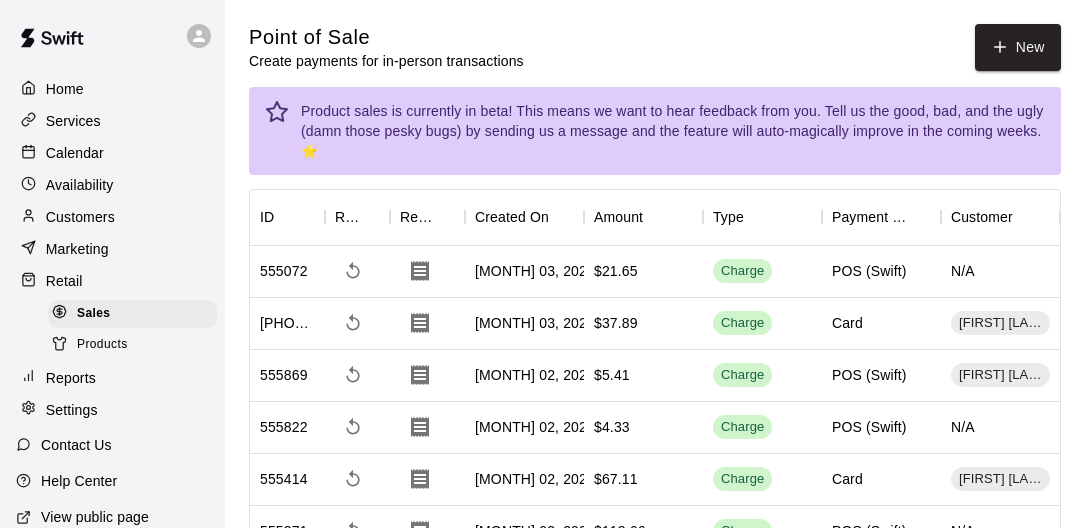 click 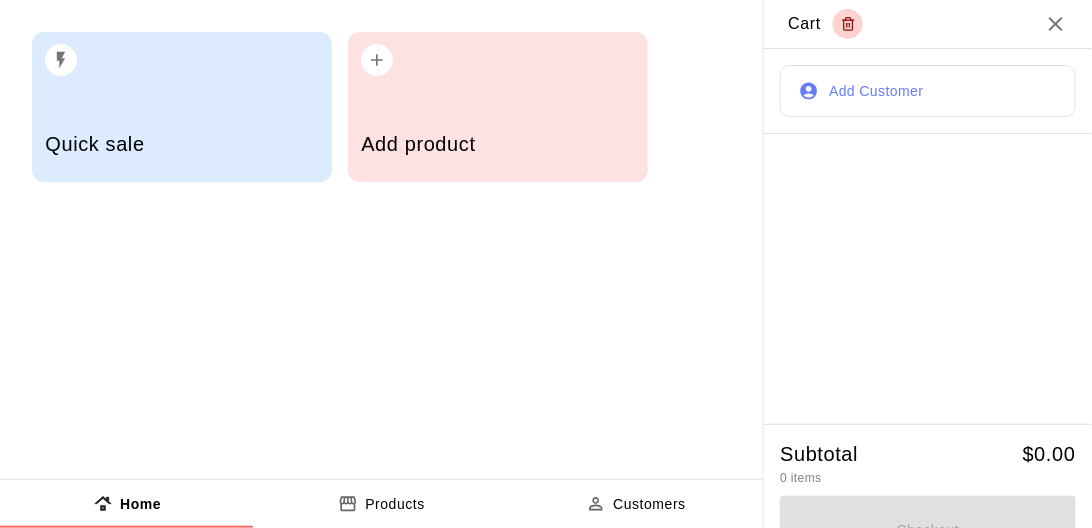 click on "Add product" at bounding box center (497, 144) 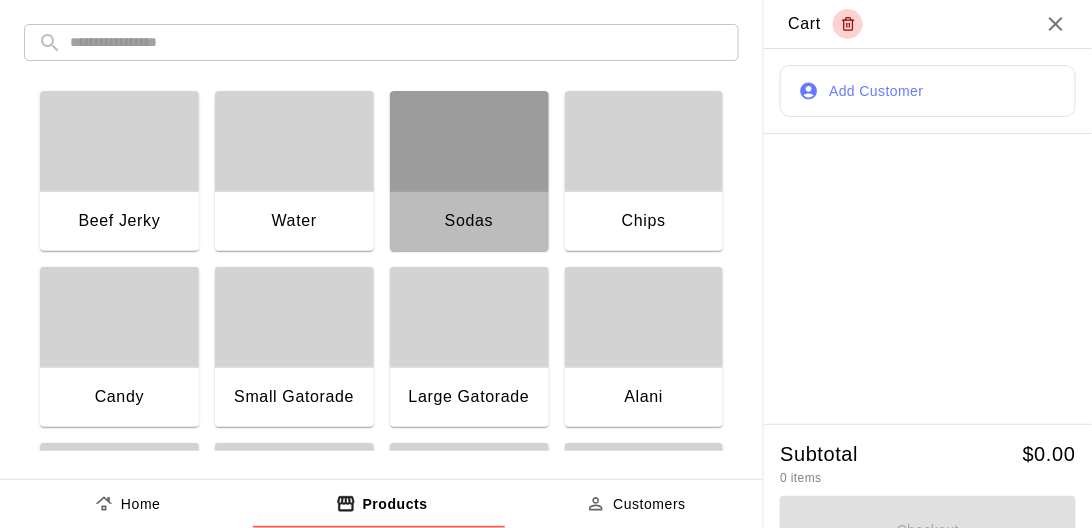 click on "Sodas" at bounding box center [469, 223] 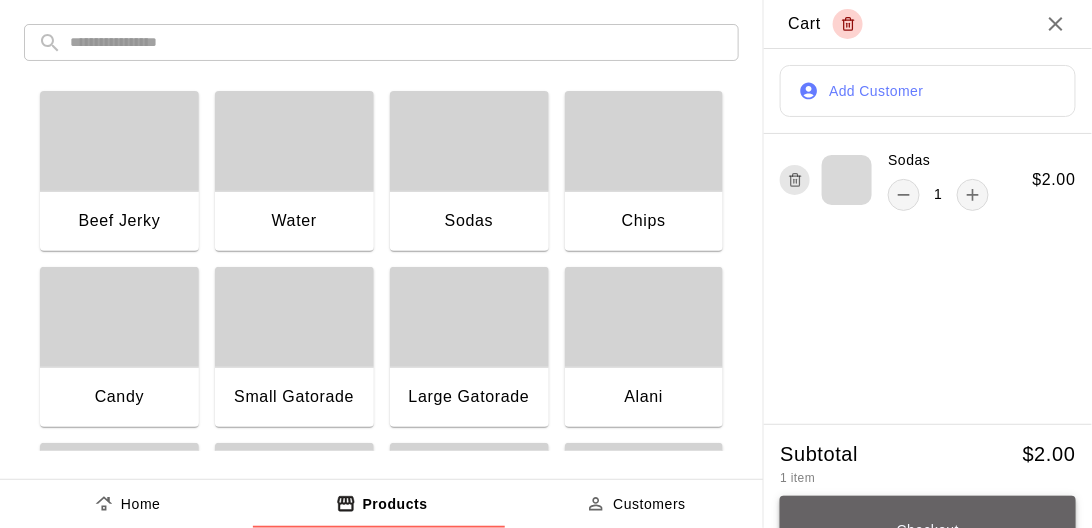 click on "Checkout" at bounding box center (928, 530) 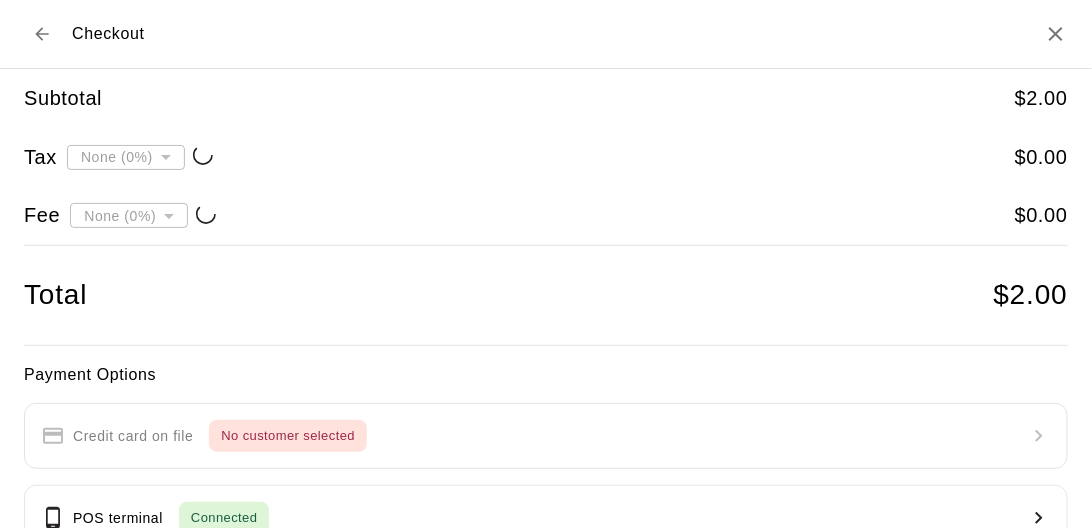 type on "**********" 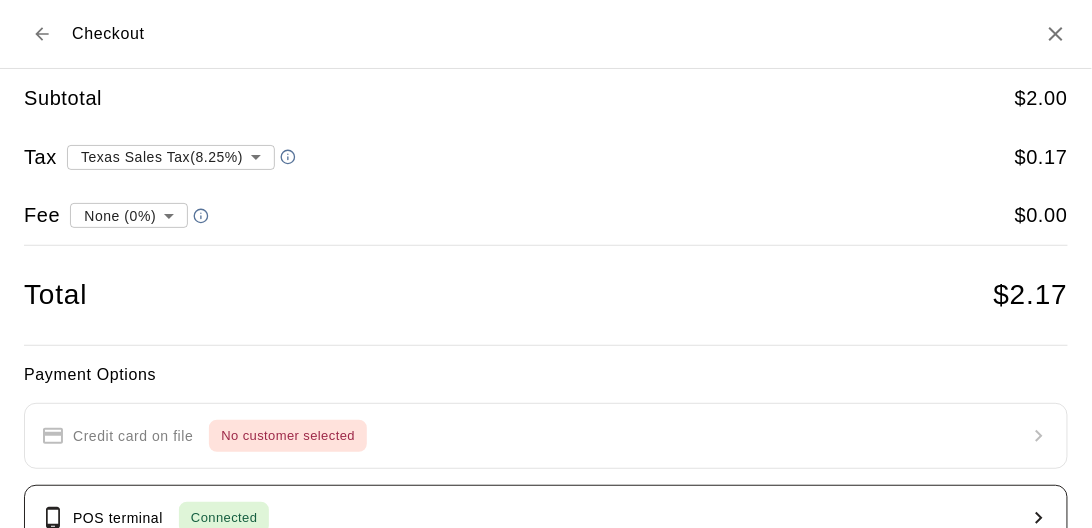 click on "POS terminal Connected" at bounding box center (155, 518) 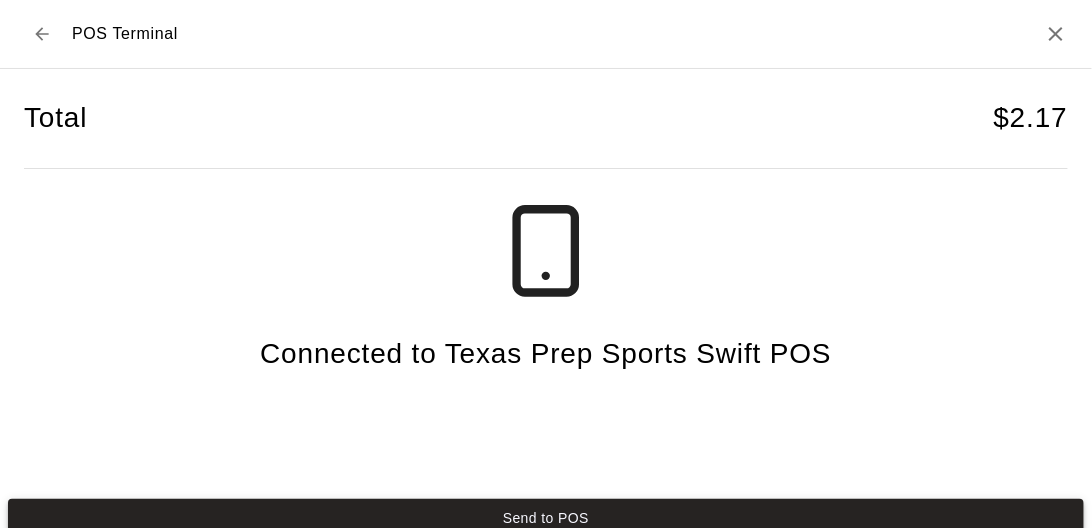 click on "Send to POS" at bounding box center [546, 517] 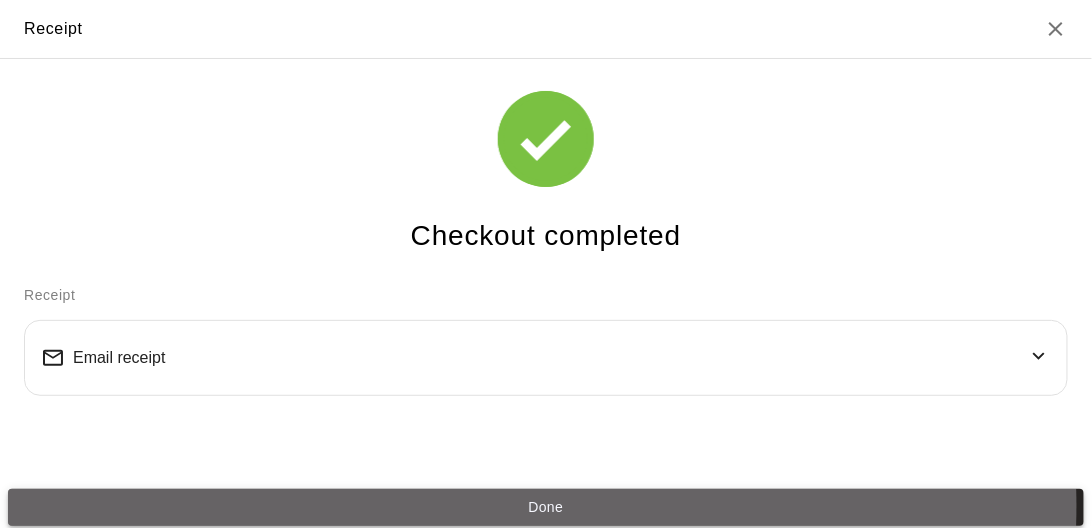 click on "Done" at bounding box center (546, 507) 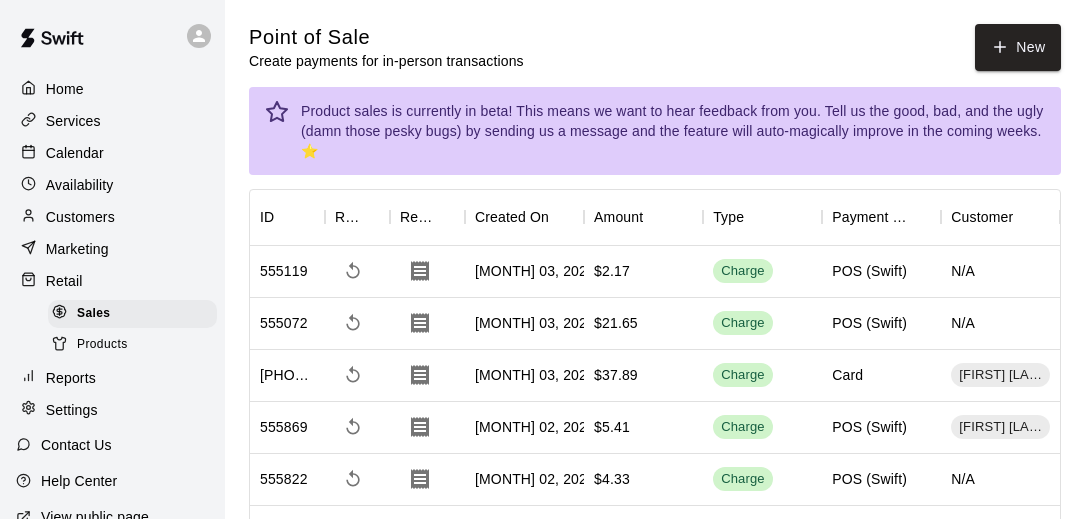 click on "Customers" at bounding box center (80, 217) 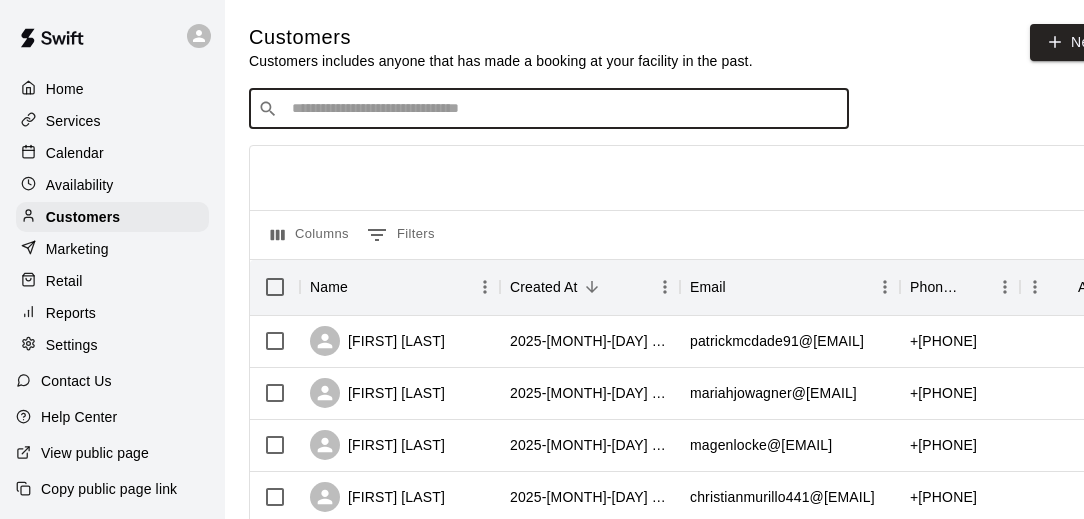 click at bounding box center [563, 109] 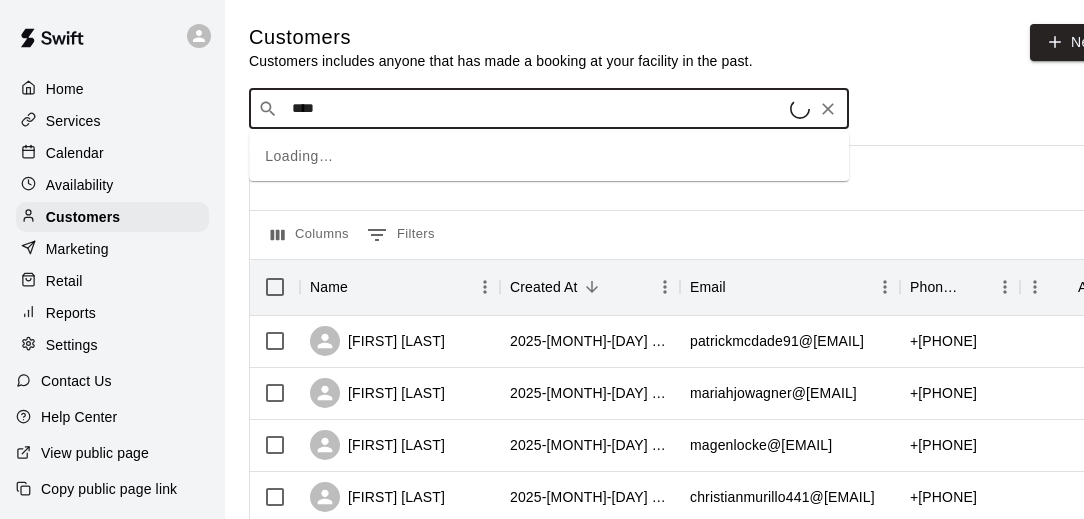 type on "*****" 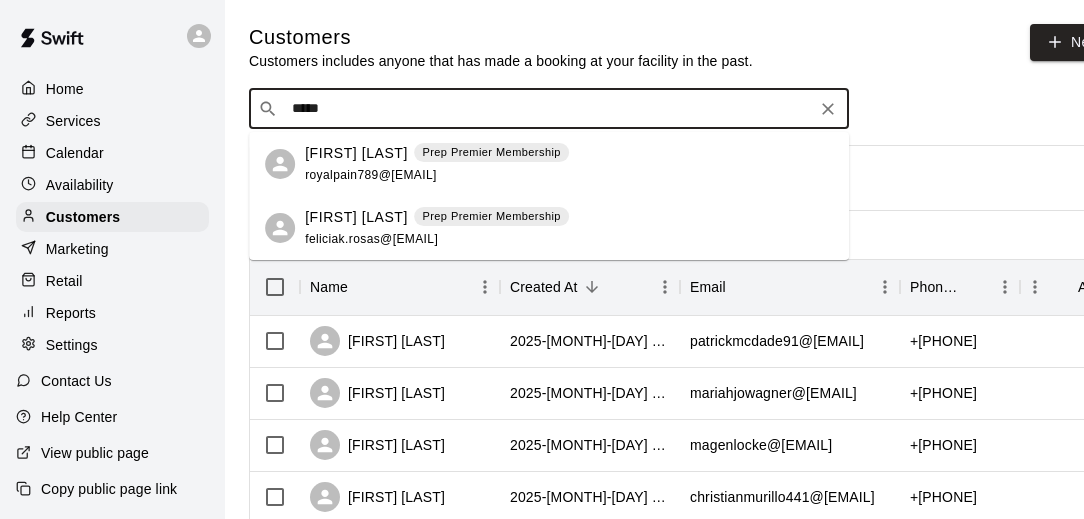 click 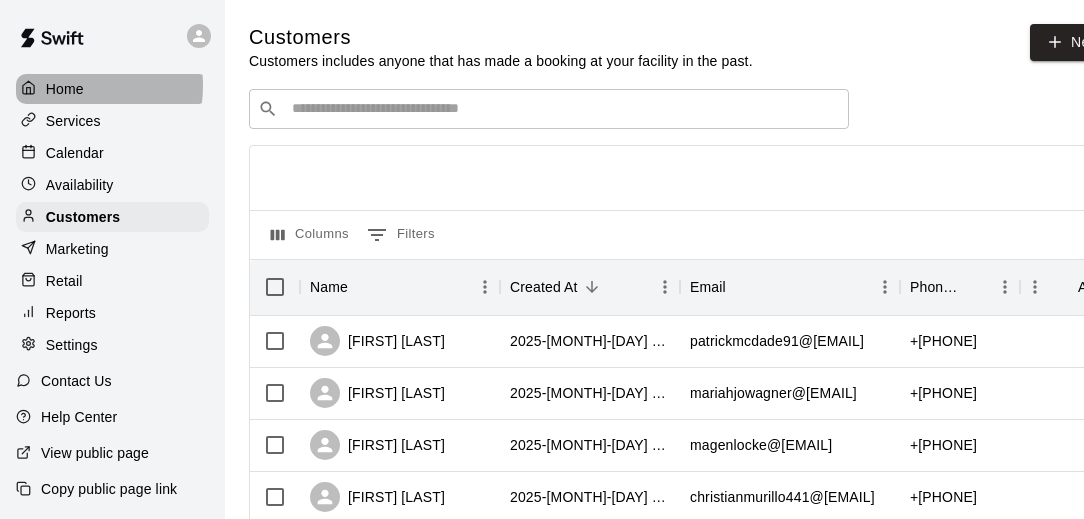 click on "Home" at bounding box center [65, 89] 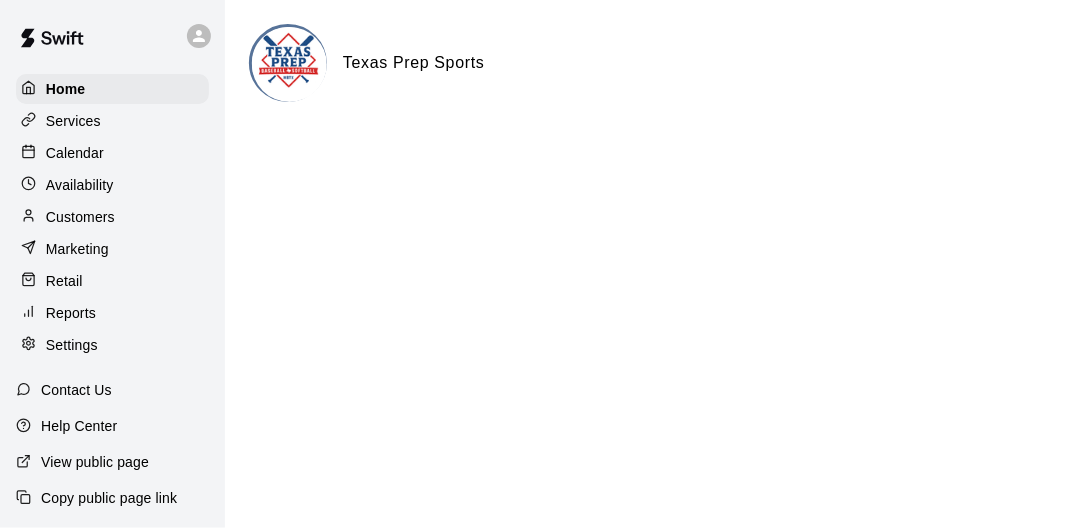 click on "Retail" at bounding box center [64, 281] 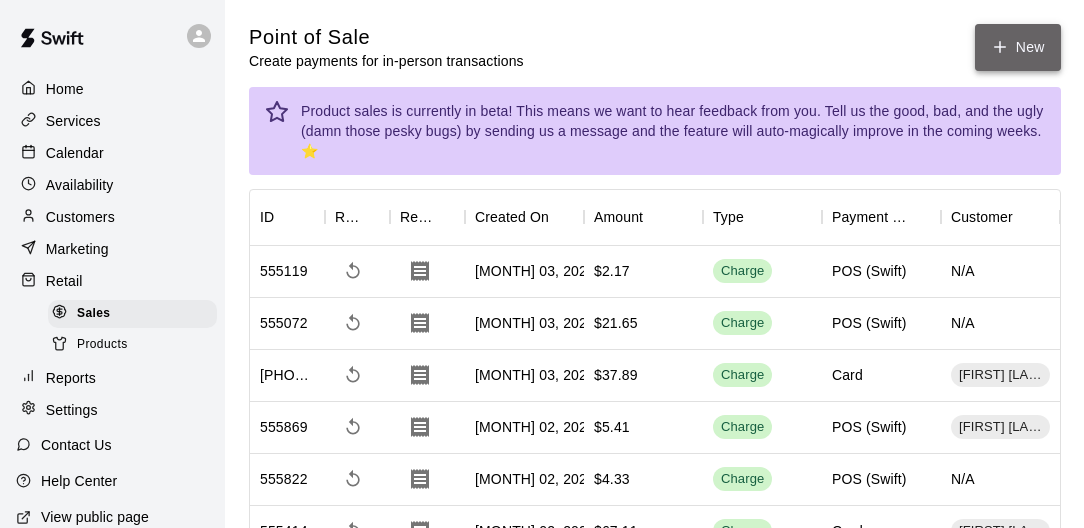 click 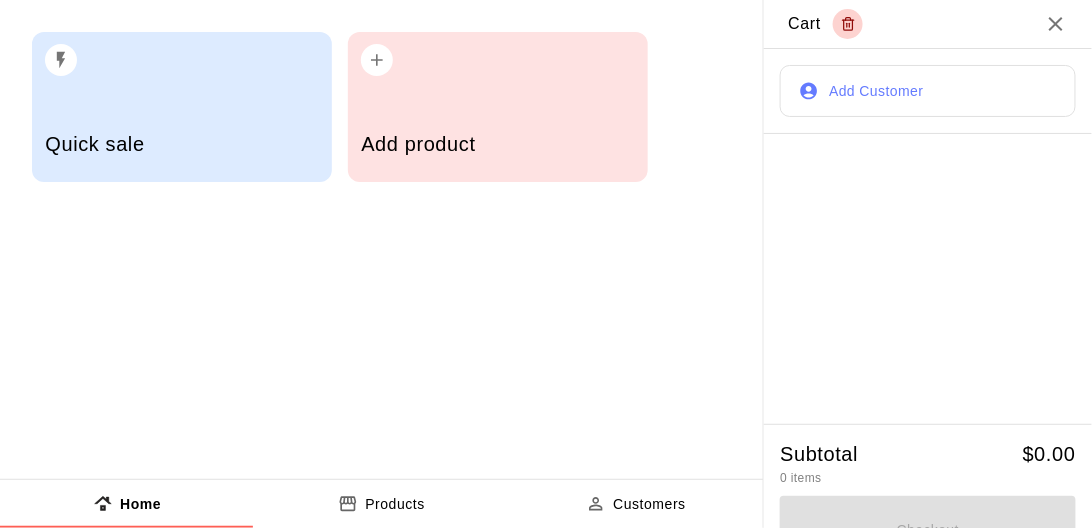 click on "Add product" at bounding box center (498, 107) 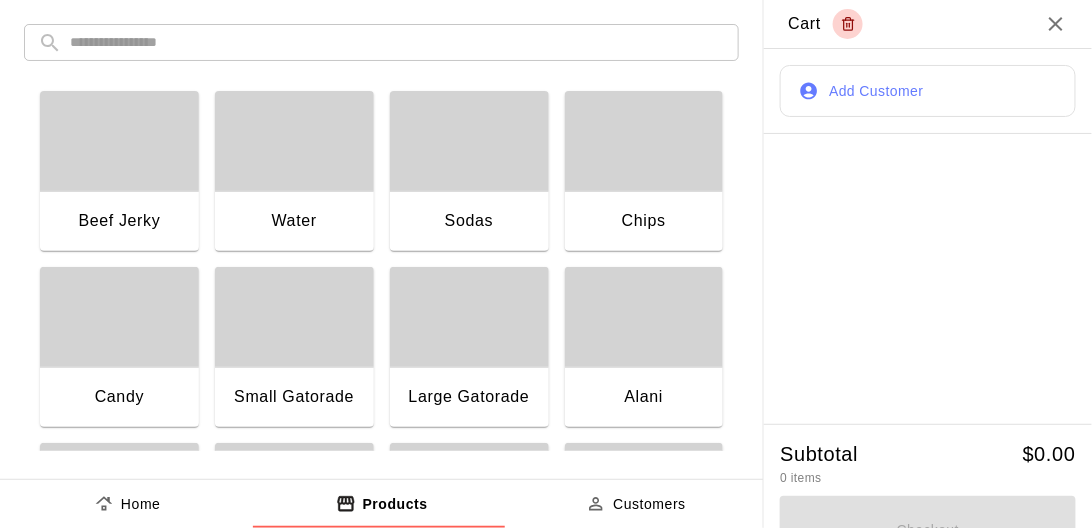click on "Sodas" at bounding box center [469, 221] 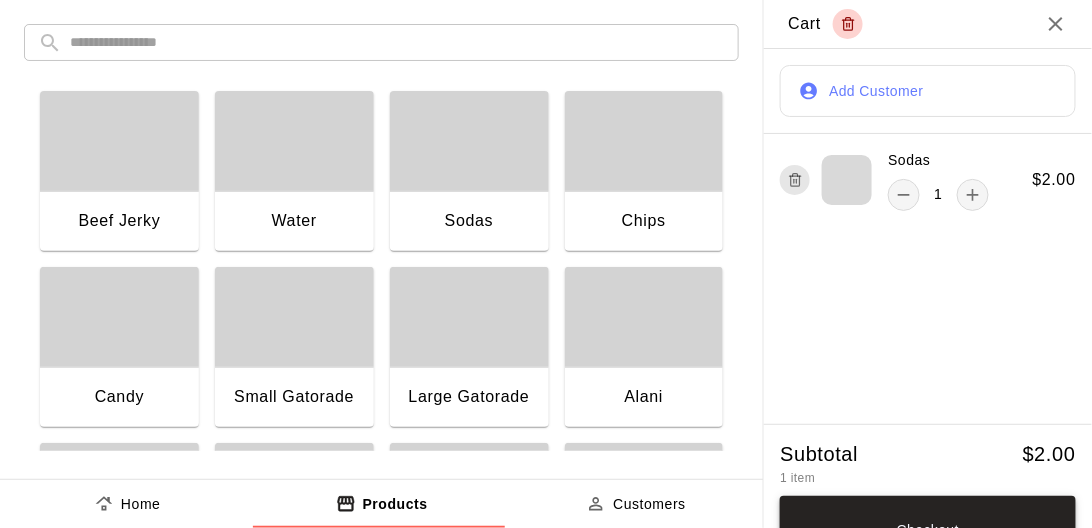 click on "Checkout" at bounding box center (928, 530) 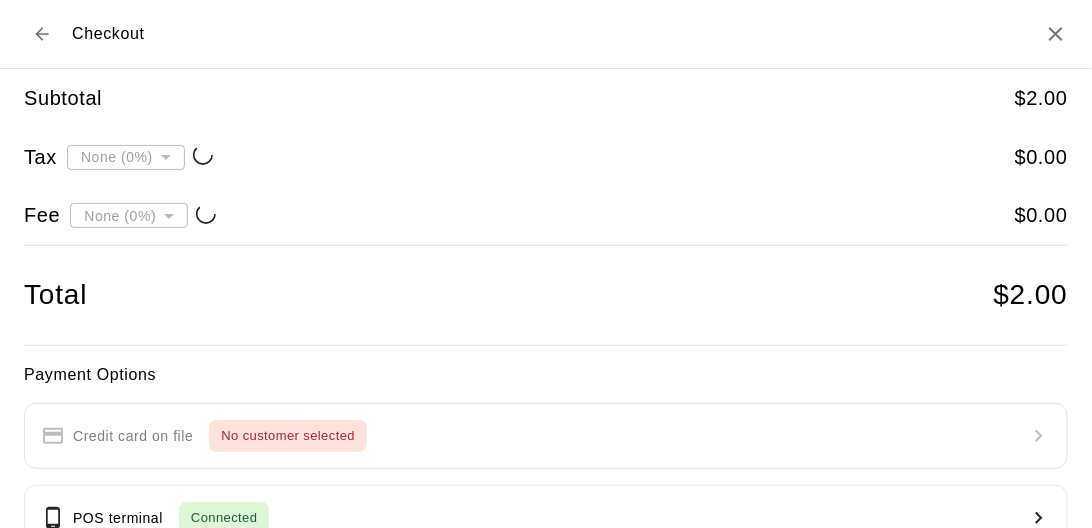 type on "**********" 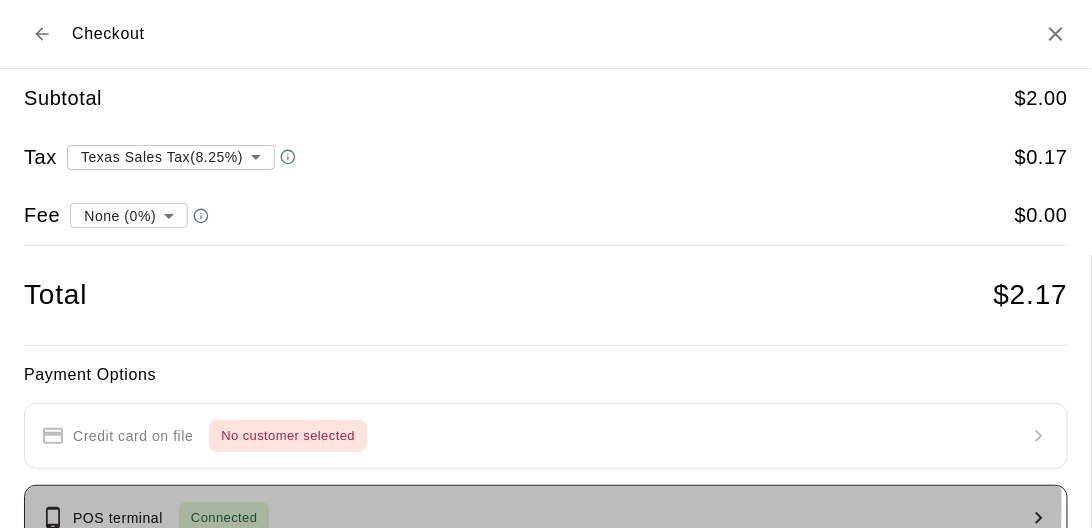 click on "POS terminal Connected" at bounding box center (155, 518) 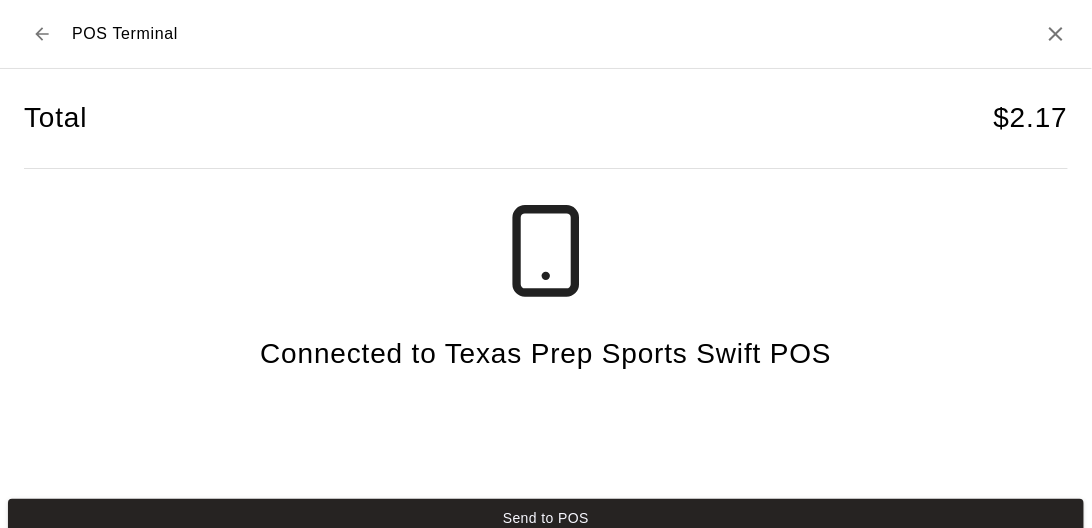 click on "Send to POS" at bounding box center [546, 517] 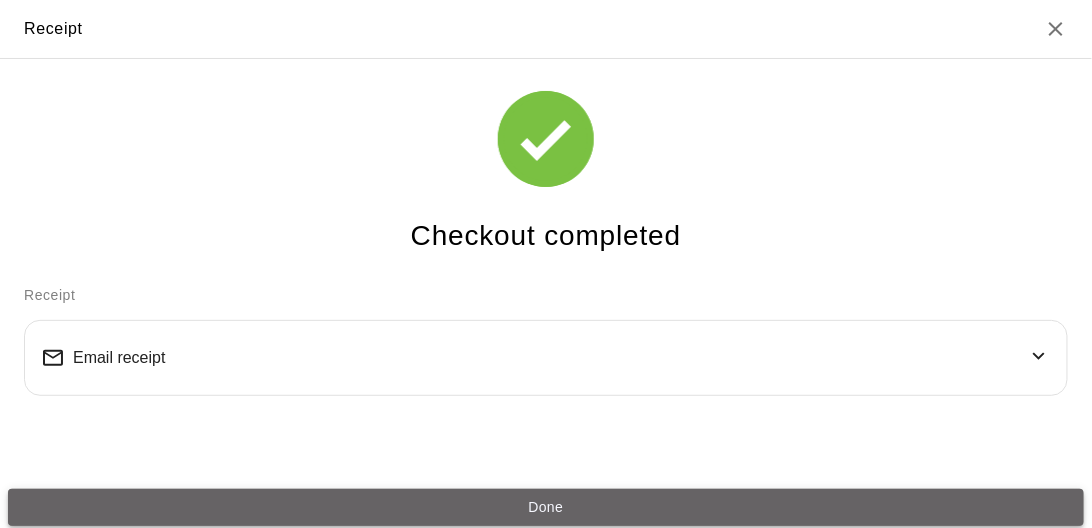 click on "Done" at bounding box center (546, 507) 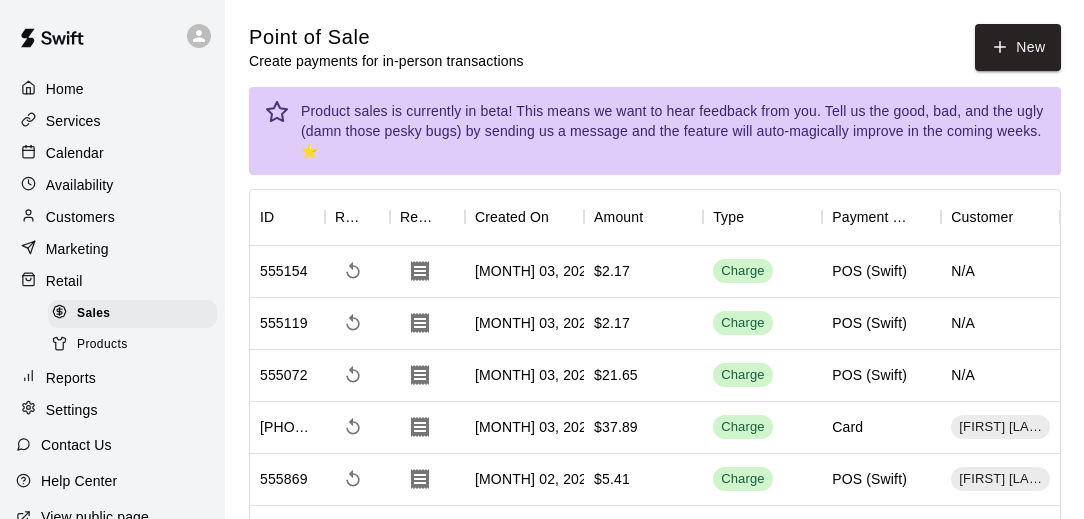 click on "Home" at bounding box center (65, 89) 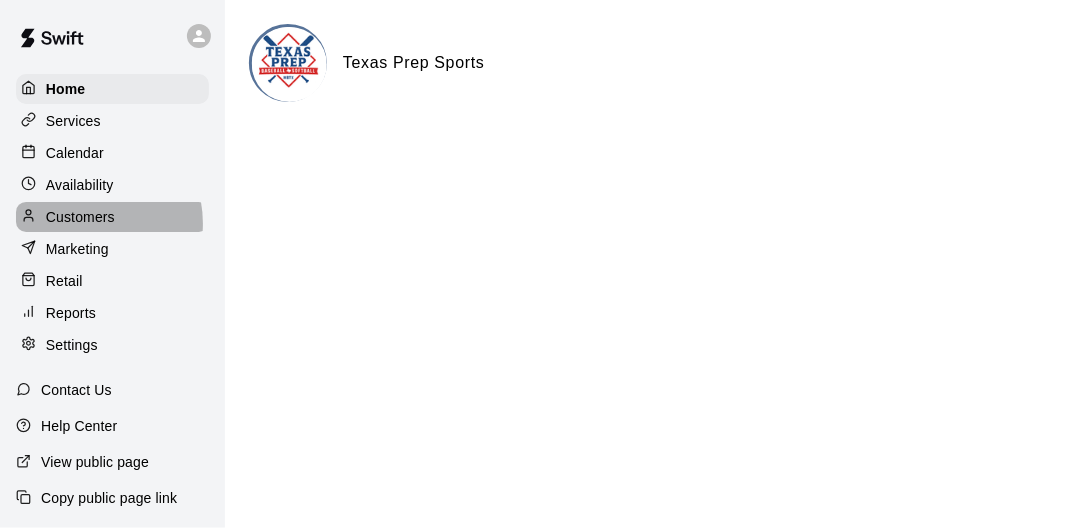 click on "Customers" at bounding box center [80, 217] 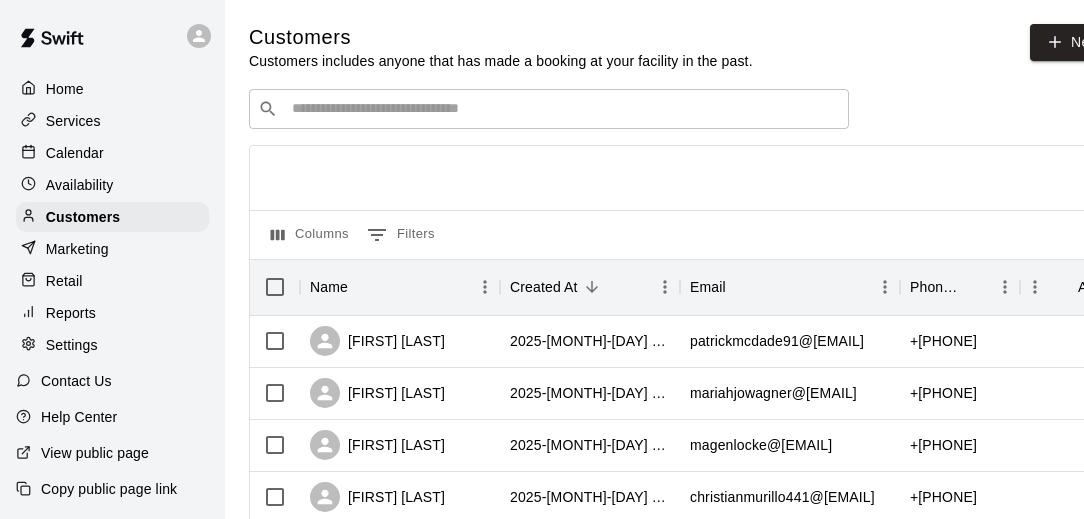 click at bounding box center [563, 109] 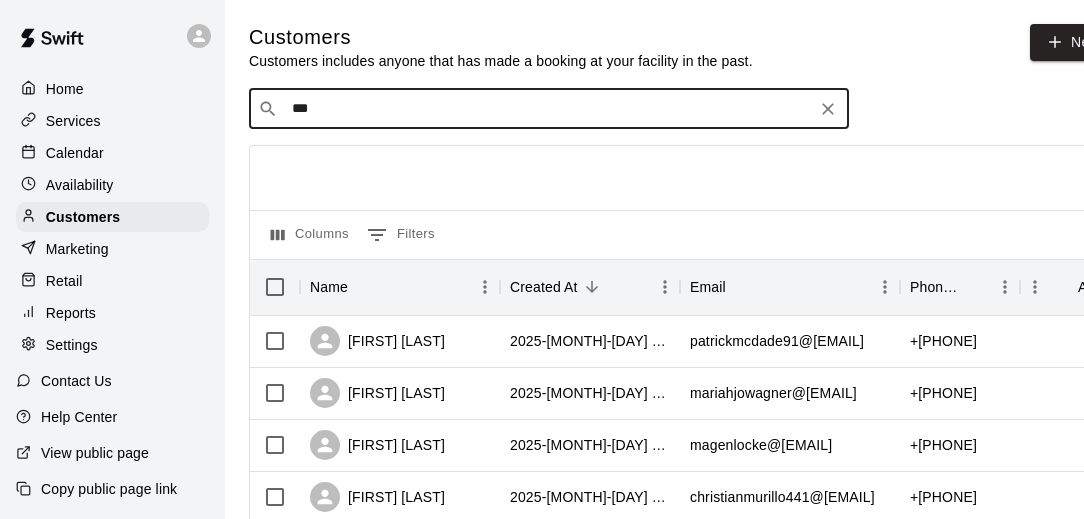 type on "****" 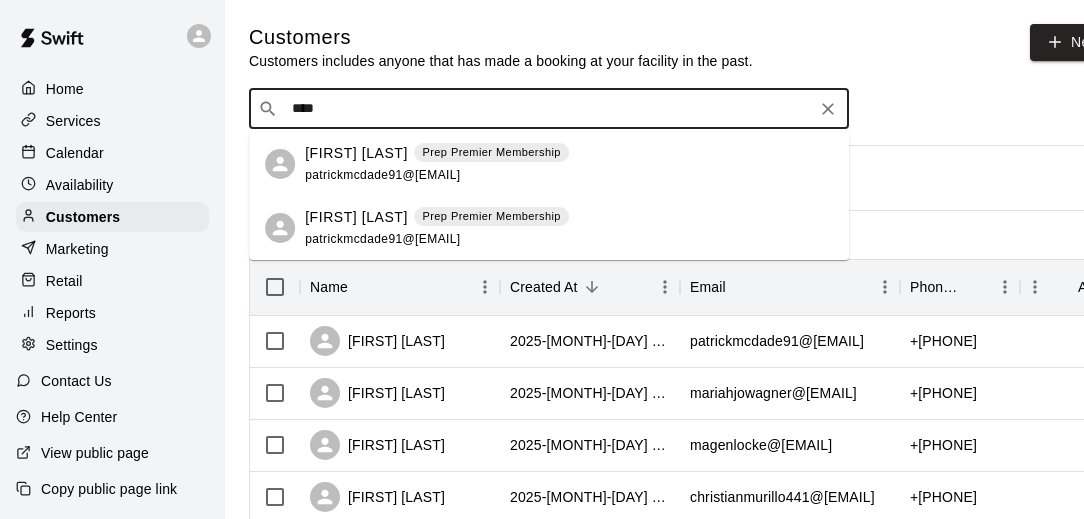click 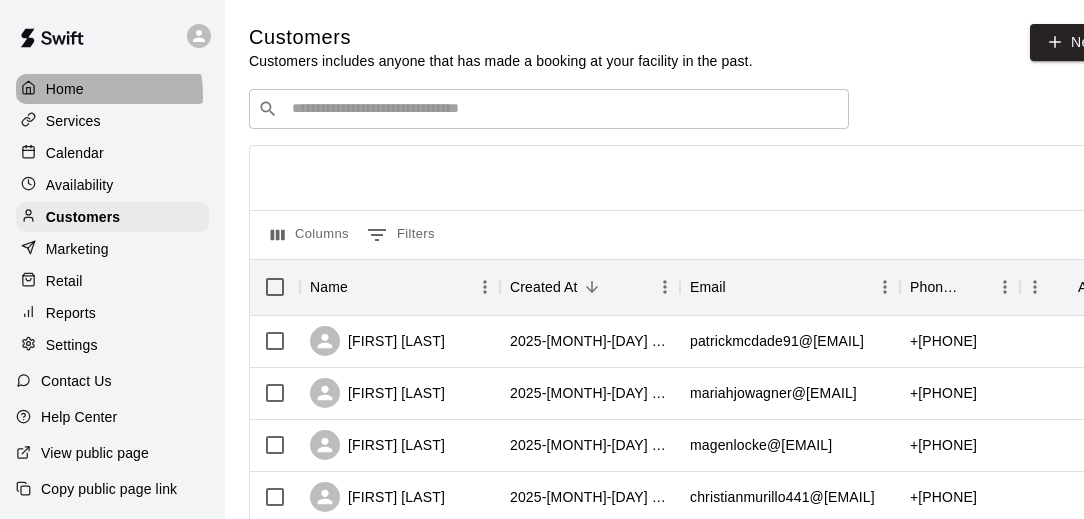 click on "Home" at bounding box center (65, 89) 